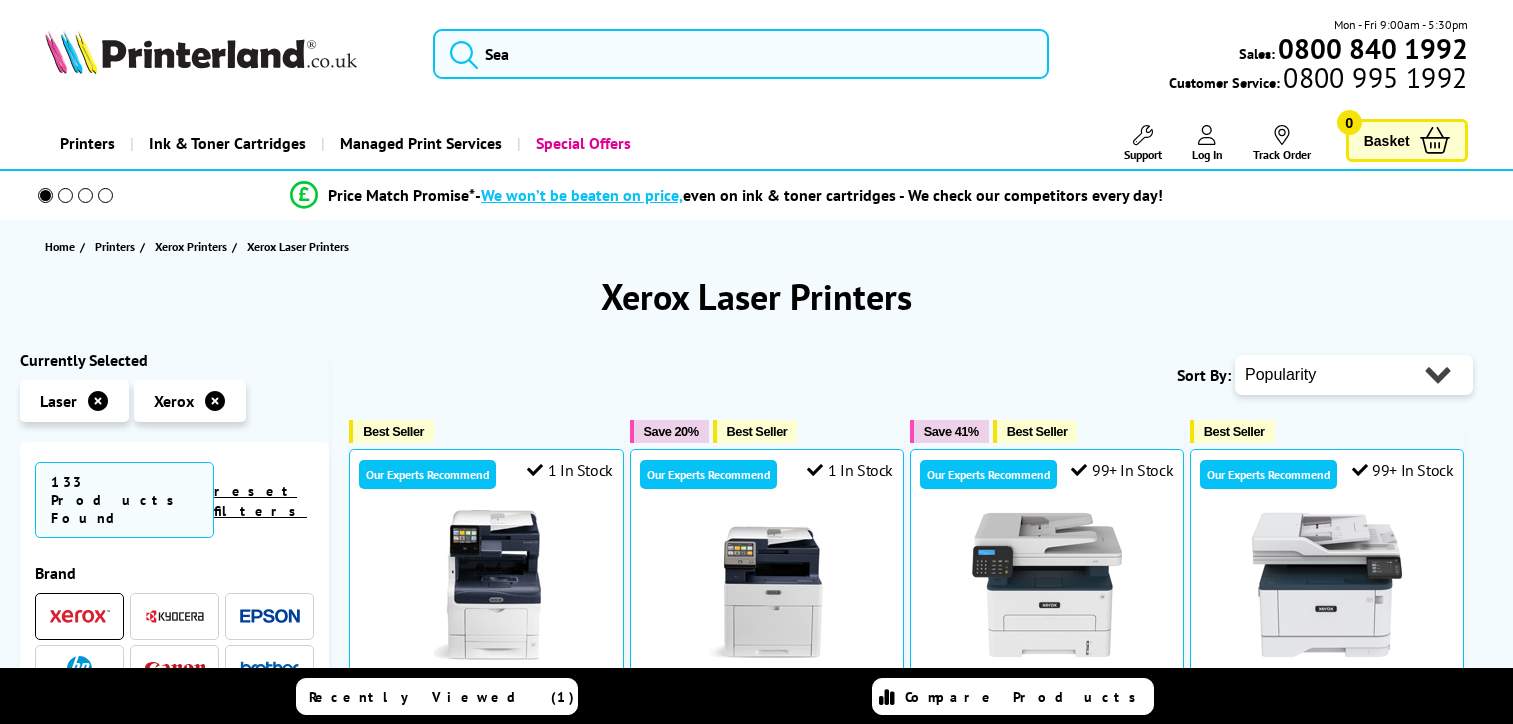 scroll, scrollTop: 0, scrollLeft: 0, axis: both 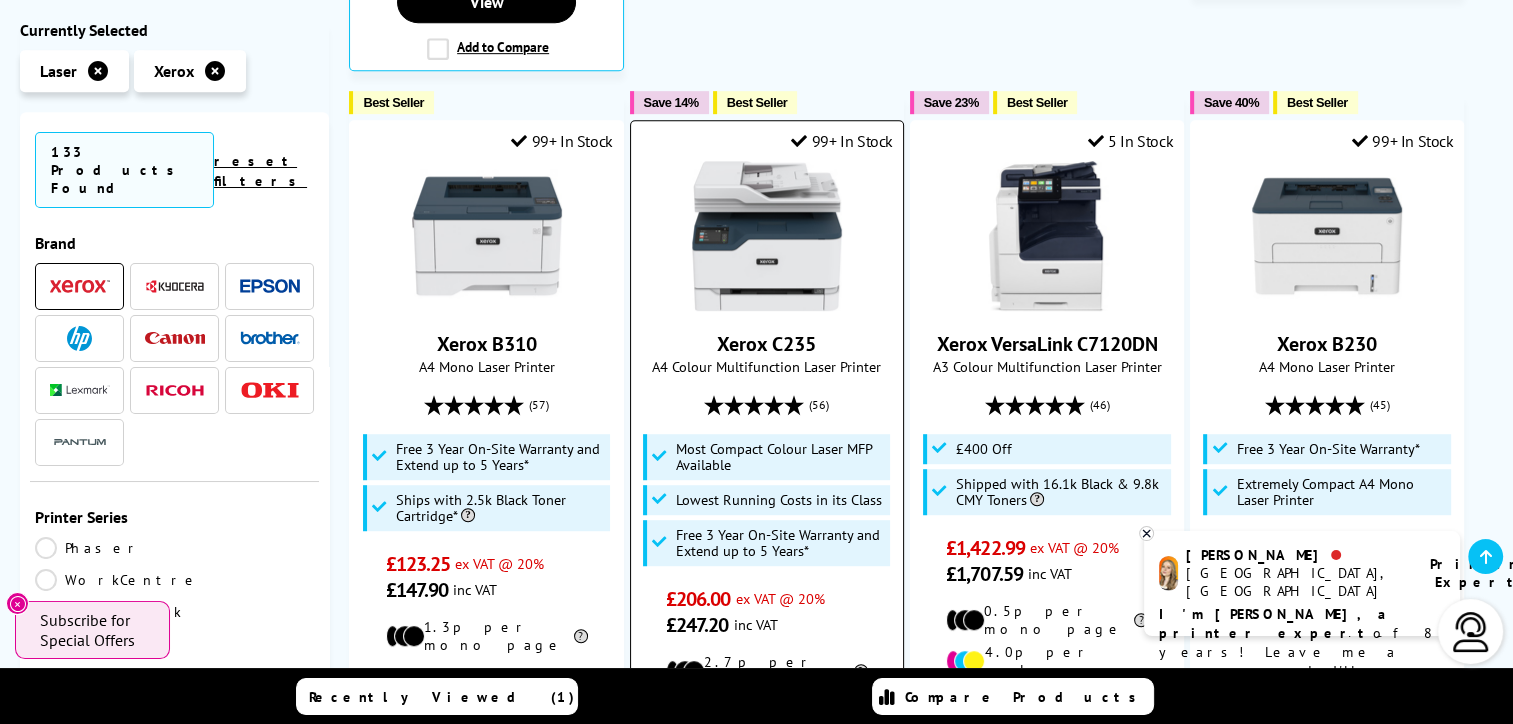 click on "Xerox C235" at bounding box center [766, 344] 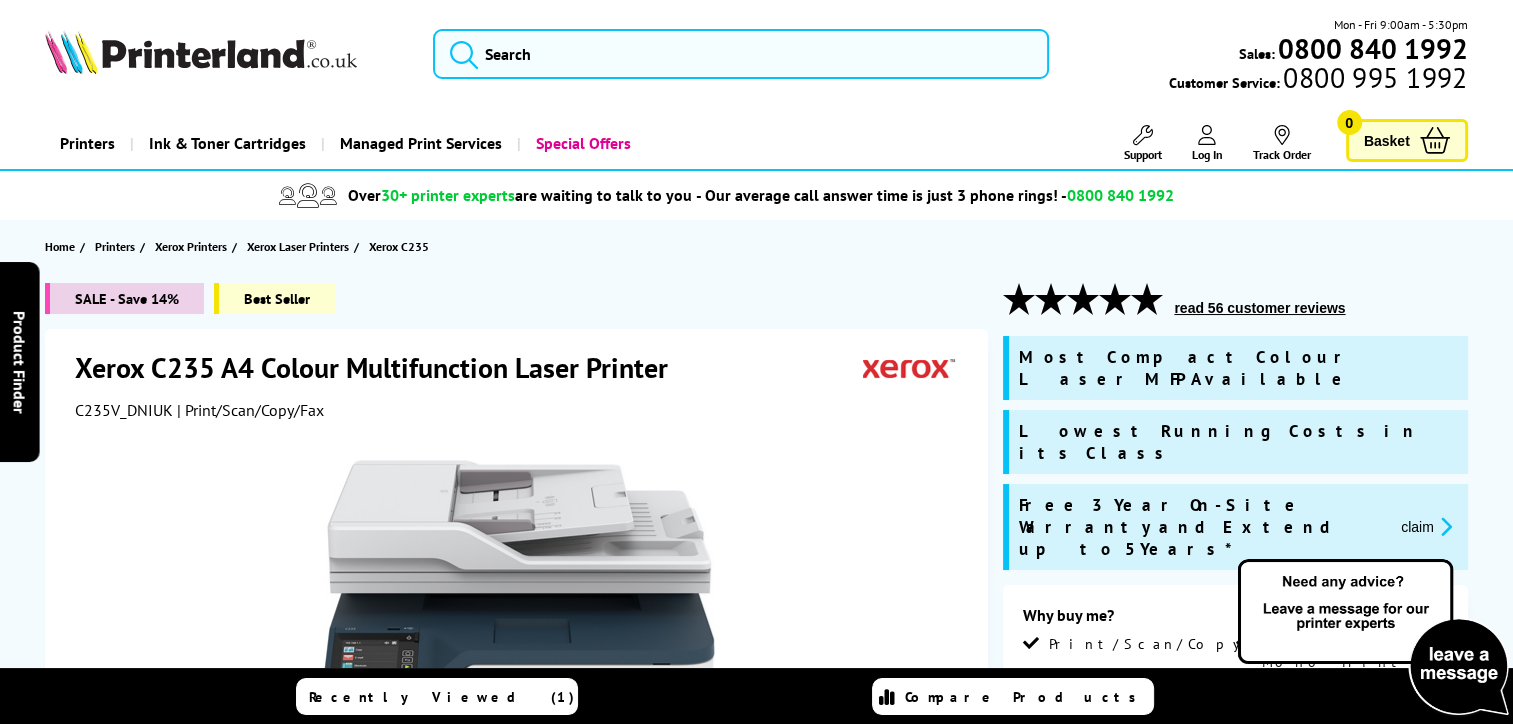 scroll, scrollTop: 66, scrollLeft: 0, axis: vertical 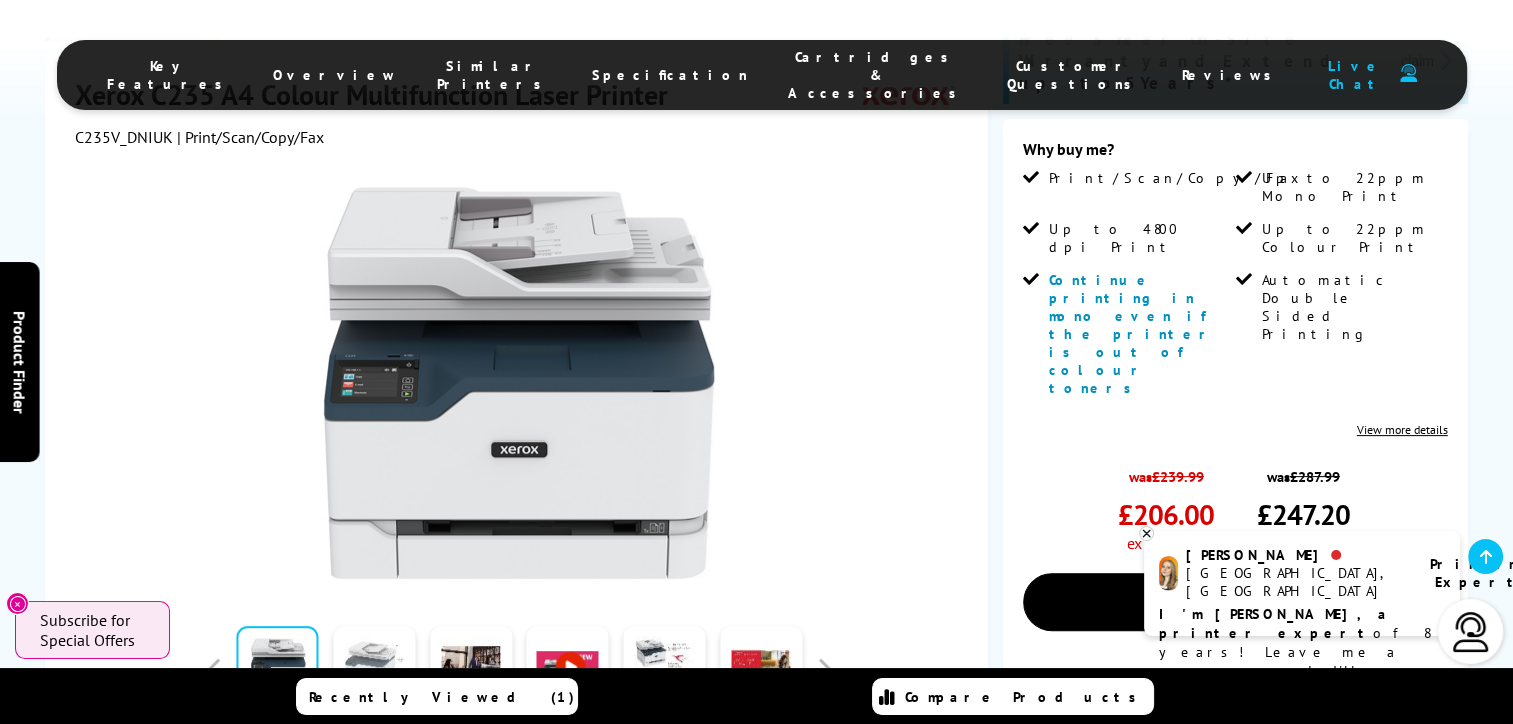 click at bounding box center (374, 669) 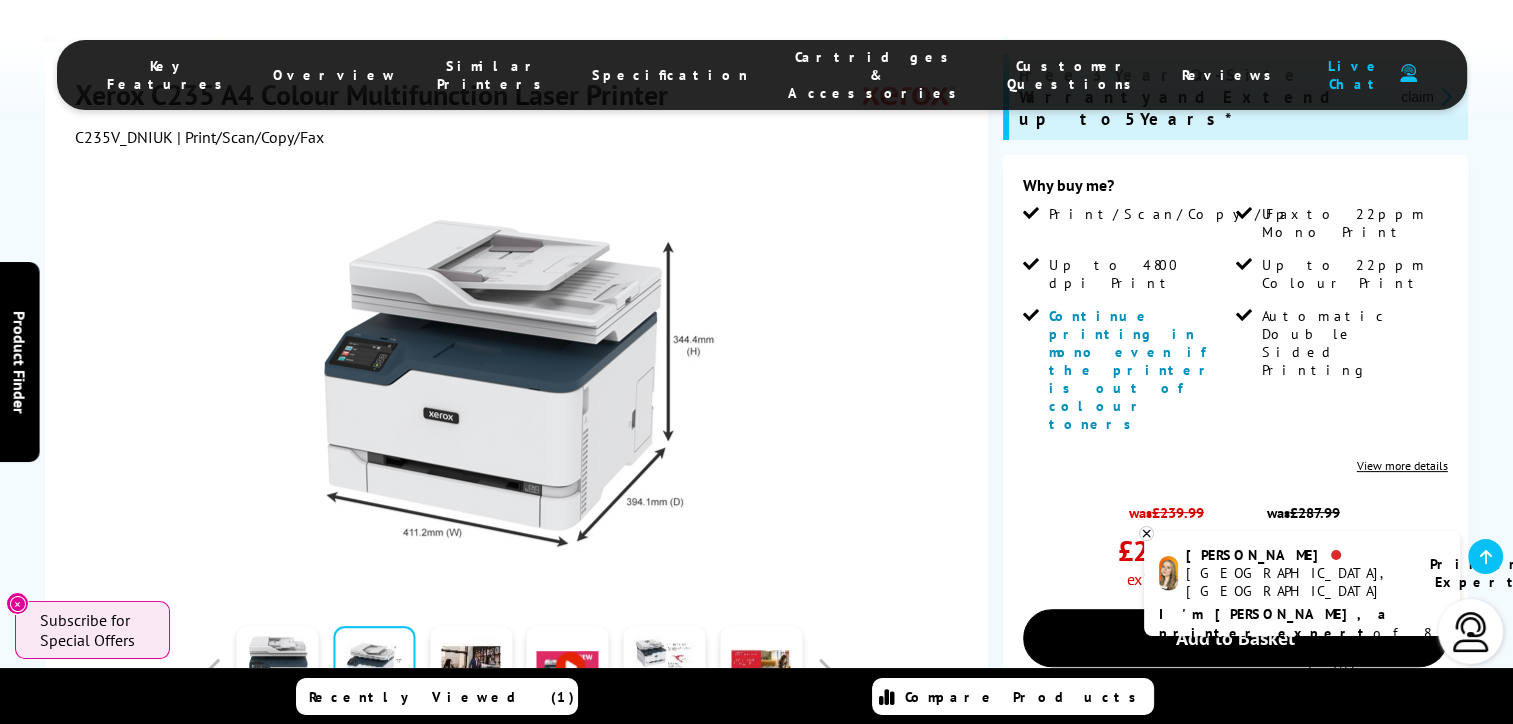 scroll, scrollTop: 433, scrollLeft: 0, axis: vertical 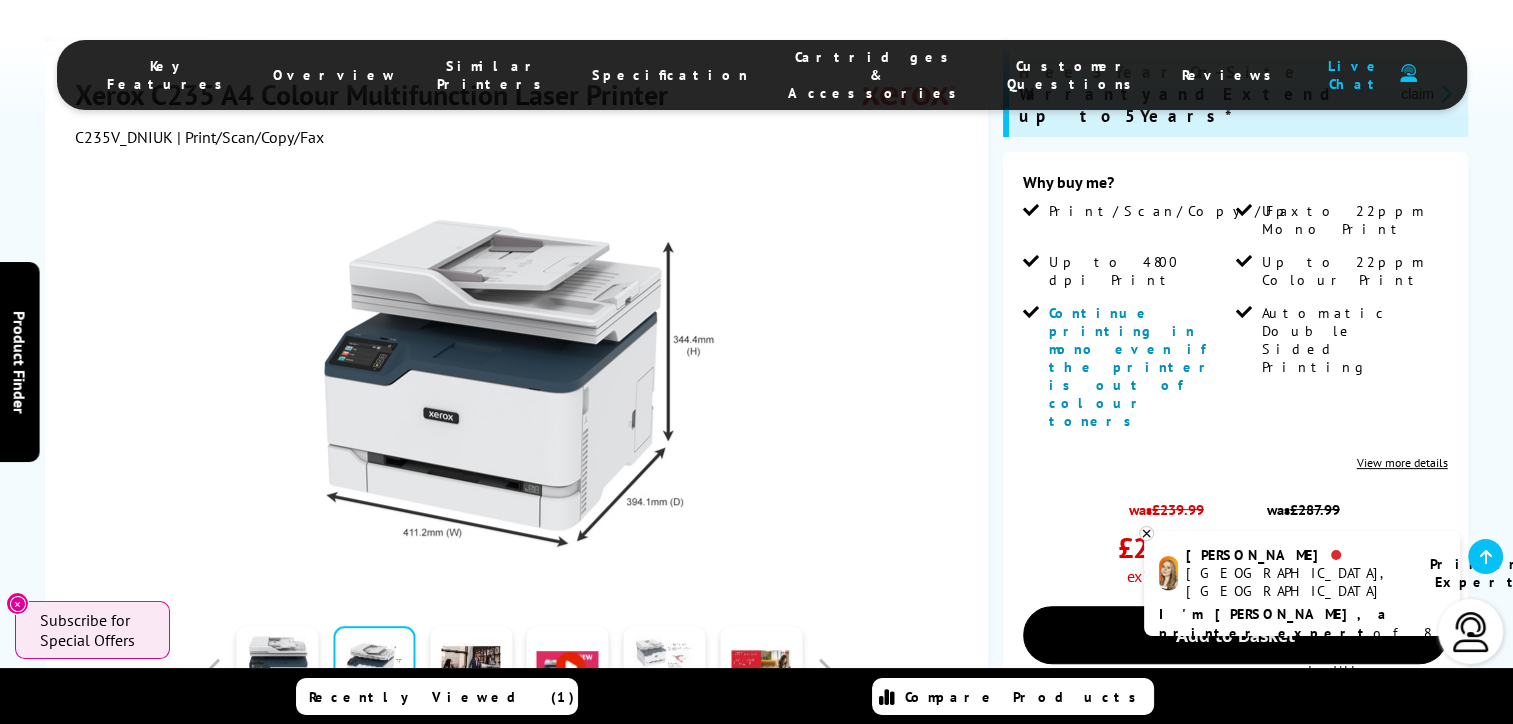 click at bounding box center (664, 669) 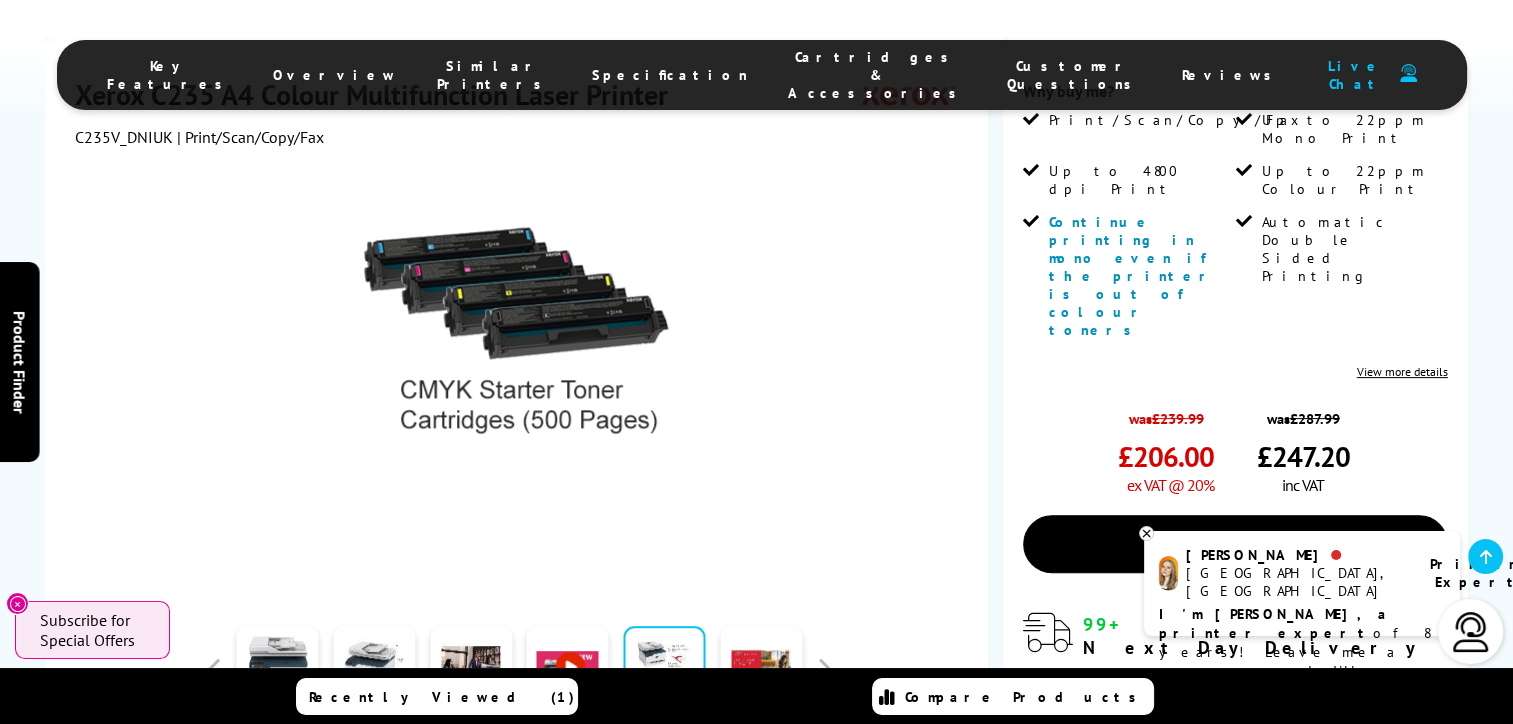 scroll, scrollTop: 533, scrollLeft: 0, axis: vertical 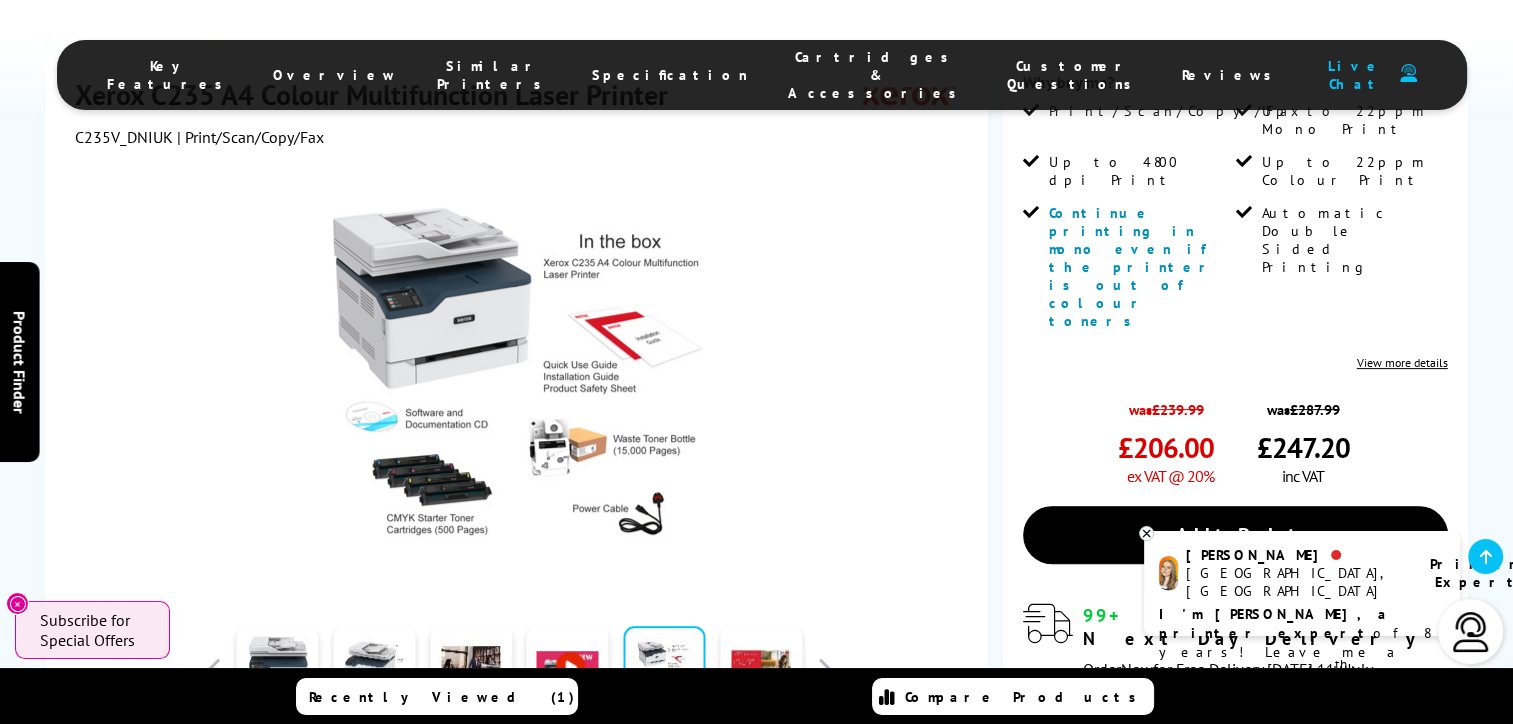 click at bounding box center (664, 669) 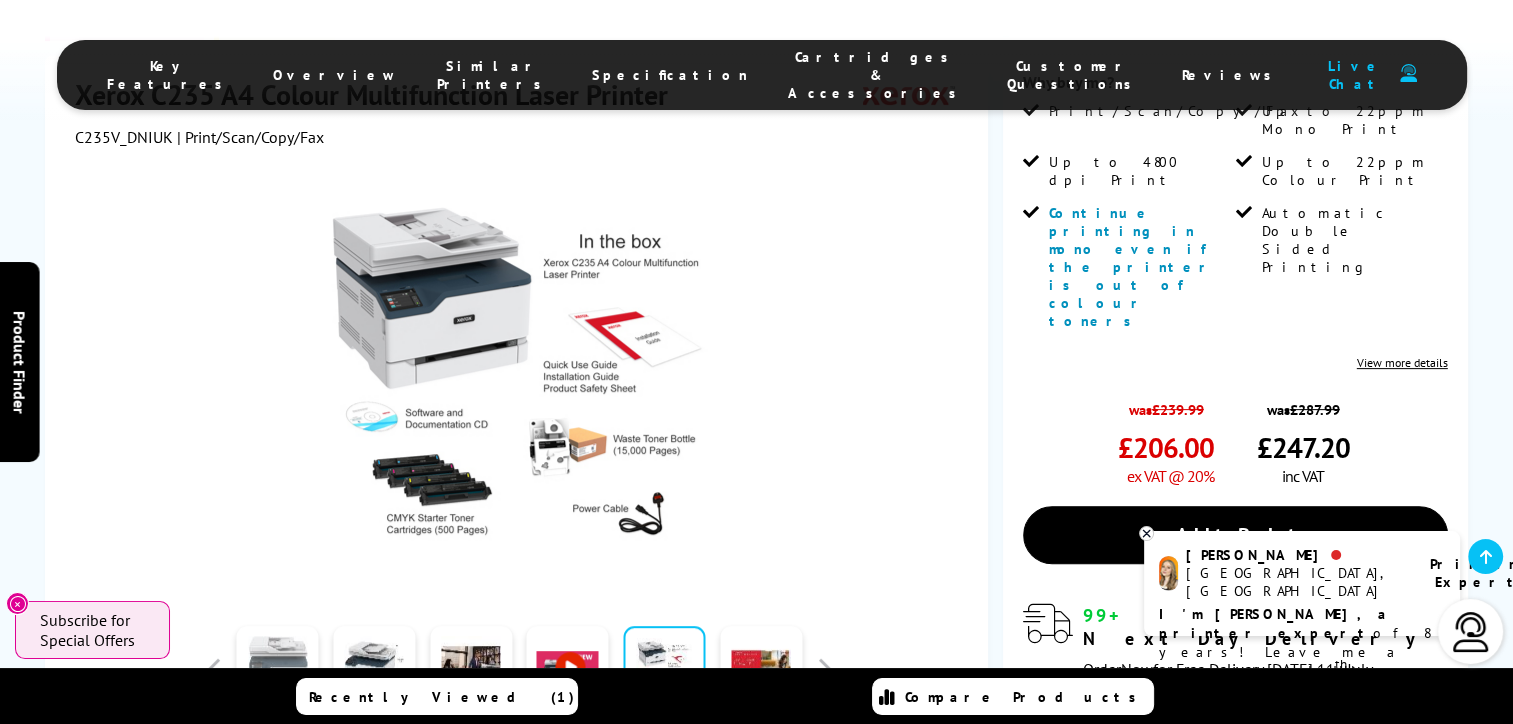 click at bounding box center [278, 669] 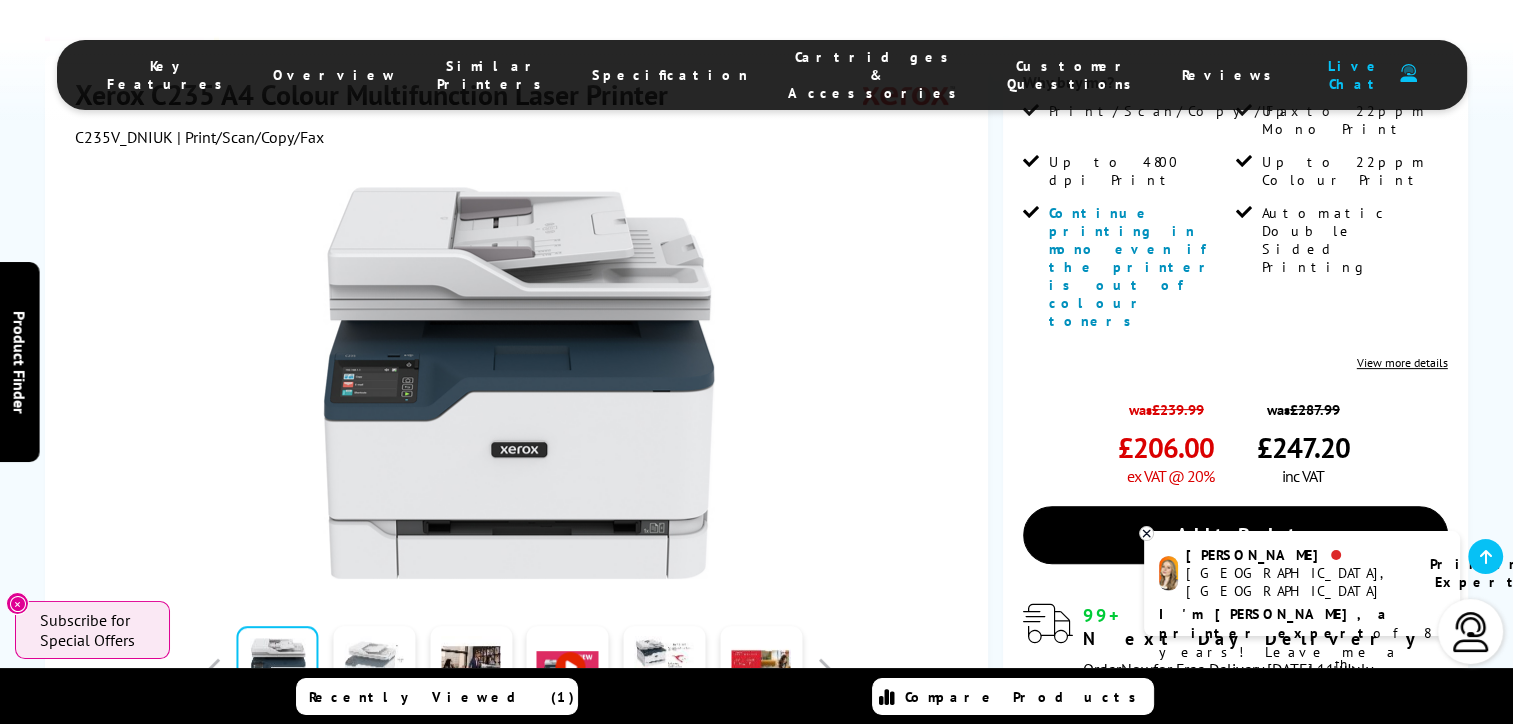 click at bounding box center [374, 669] 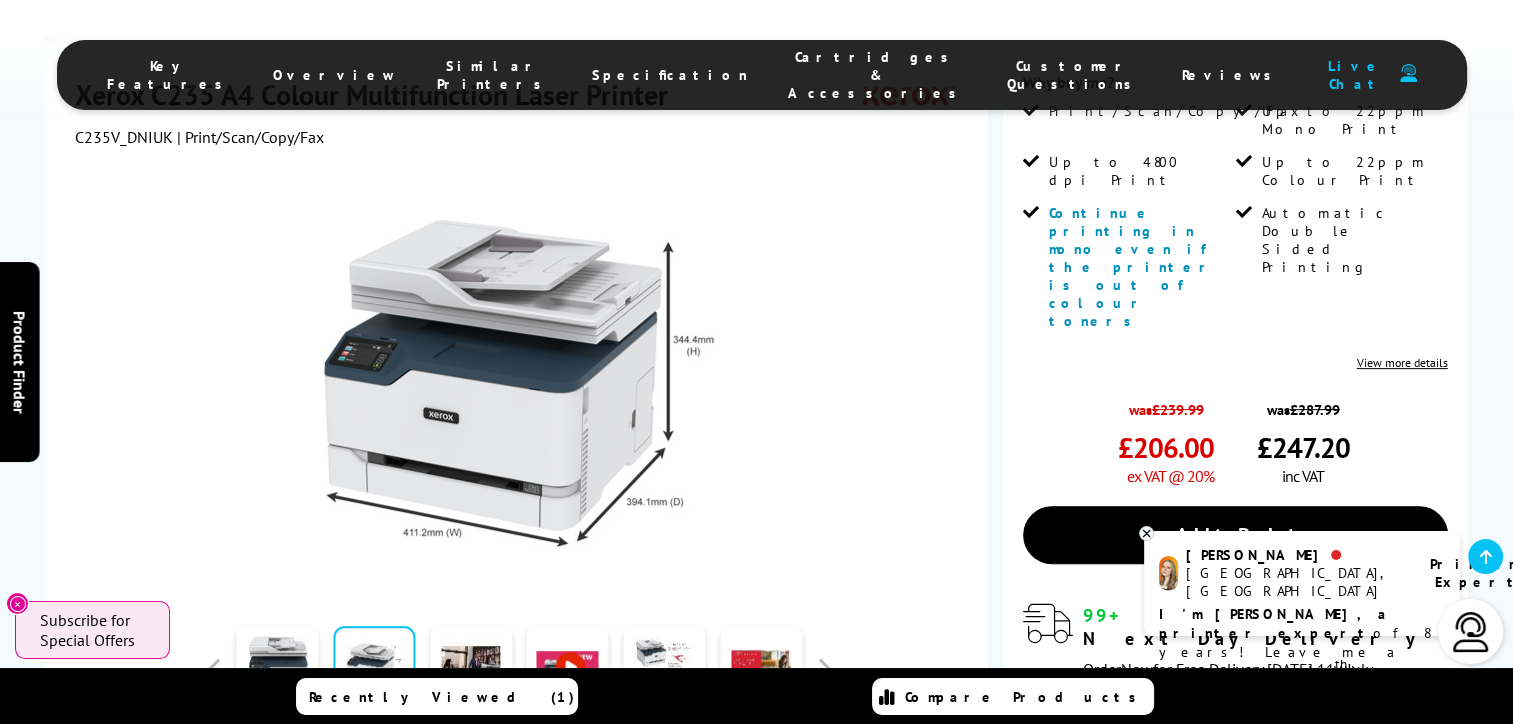 click at bounding box center [568, 669] 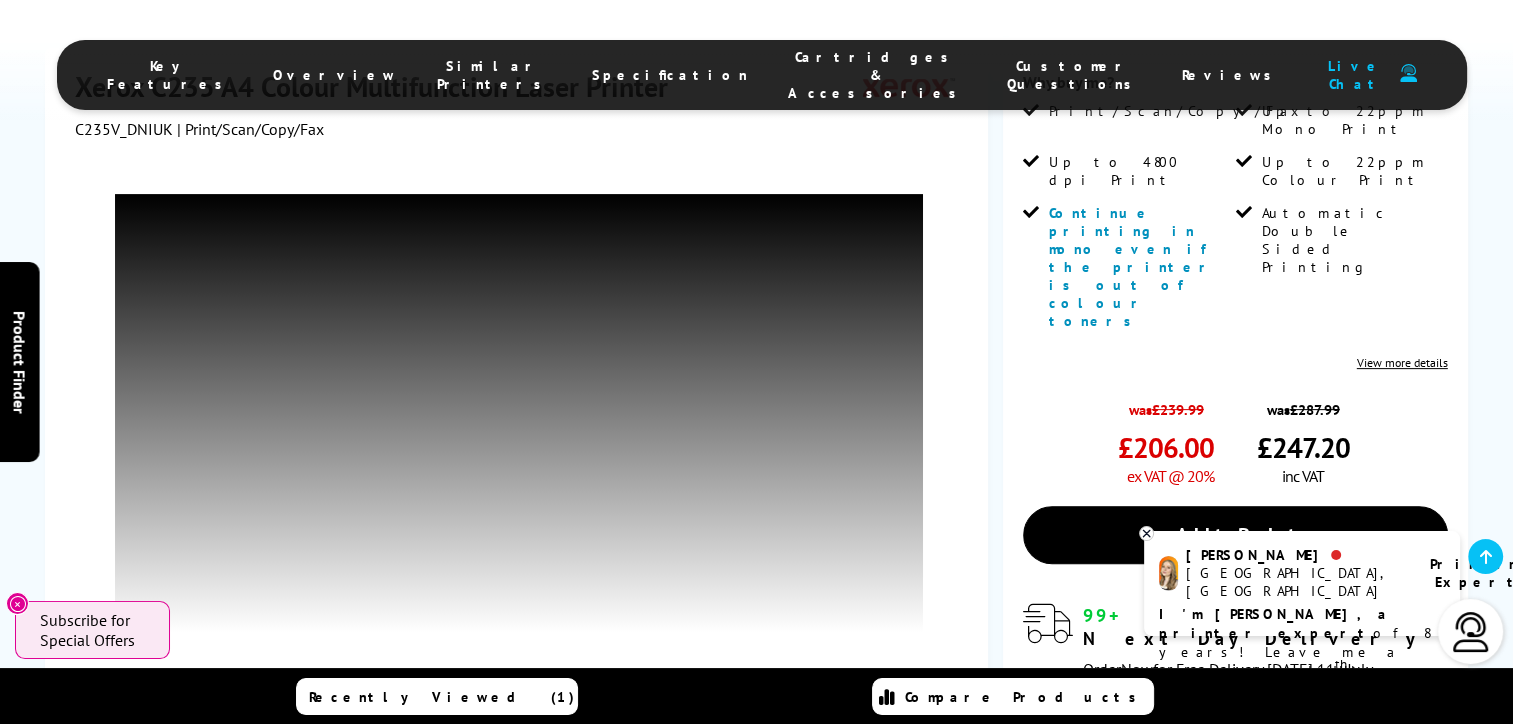 click at bounding box center (1486, 557) 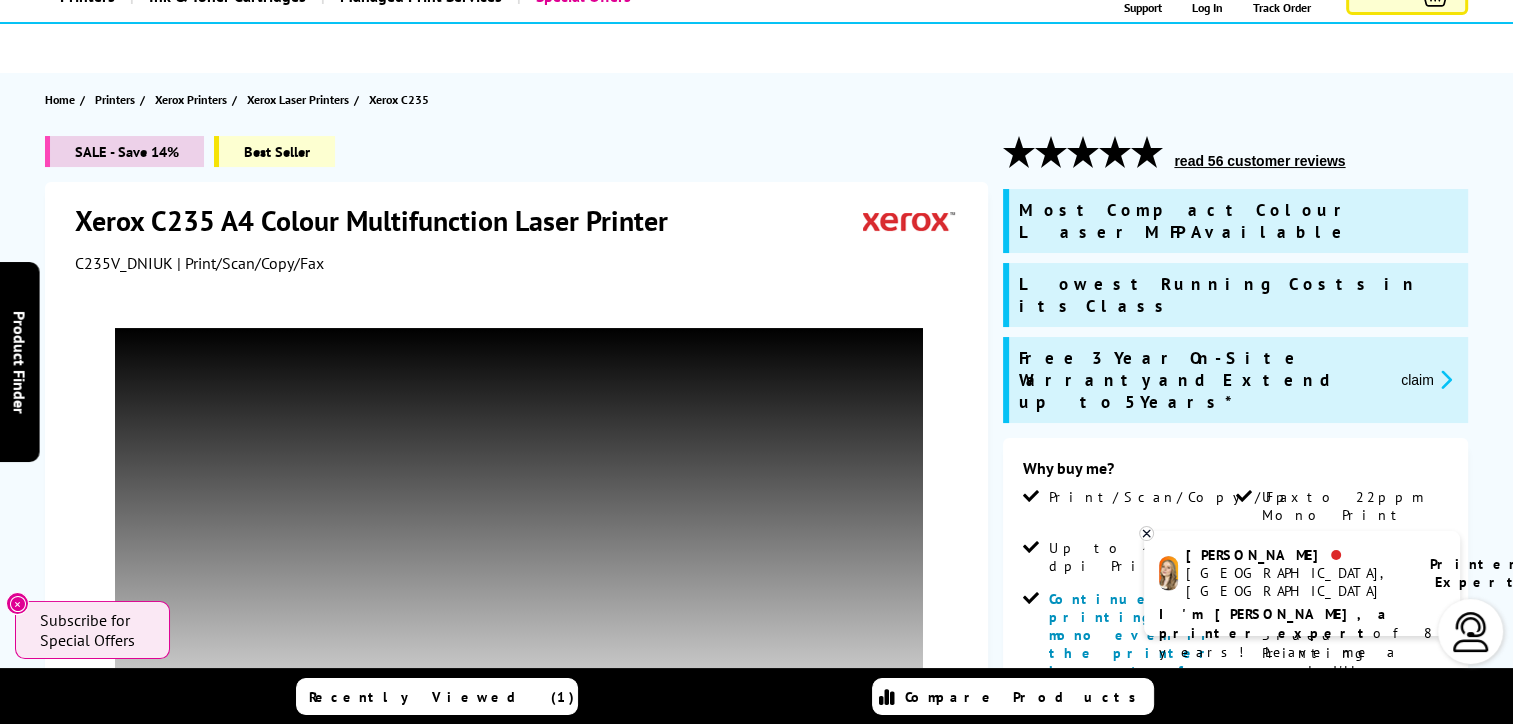 scroll, scrollTop: 0, scrollLeft: 0, axis: both 